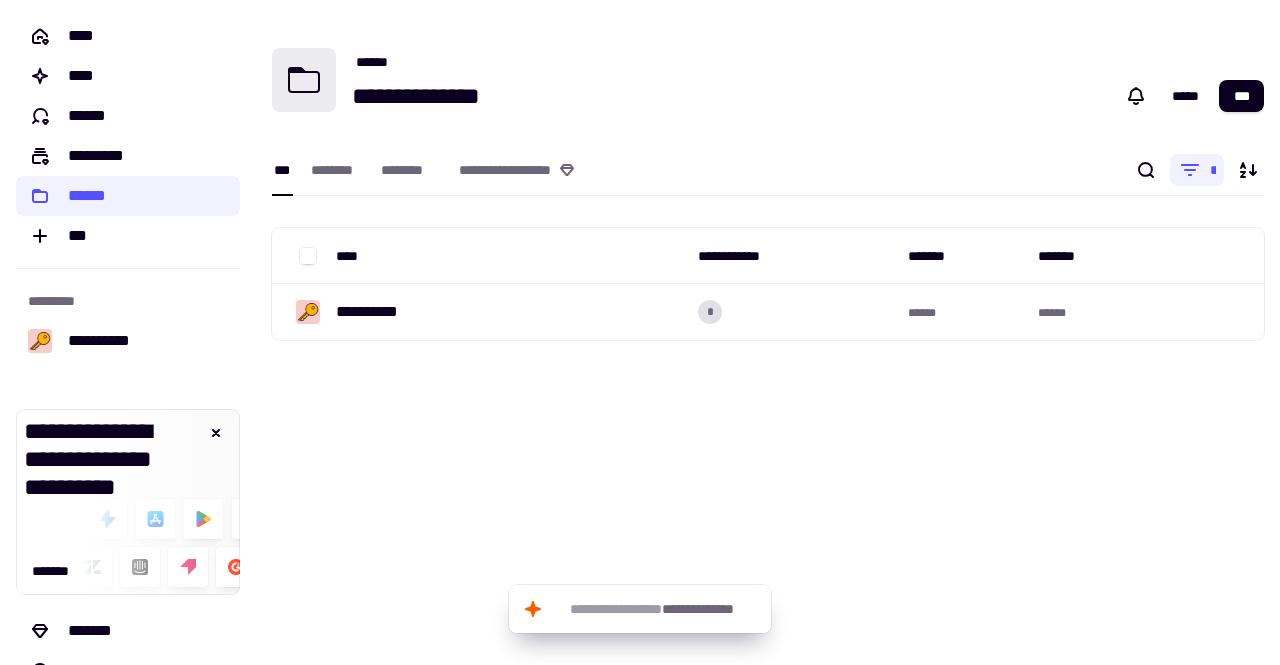 scroll, scrollTop: 0, scrollLeft: 0, axis: both 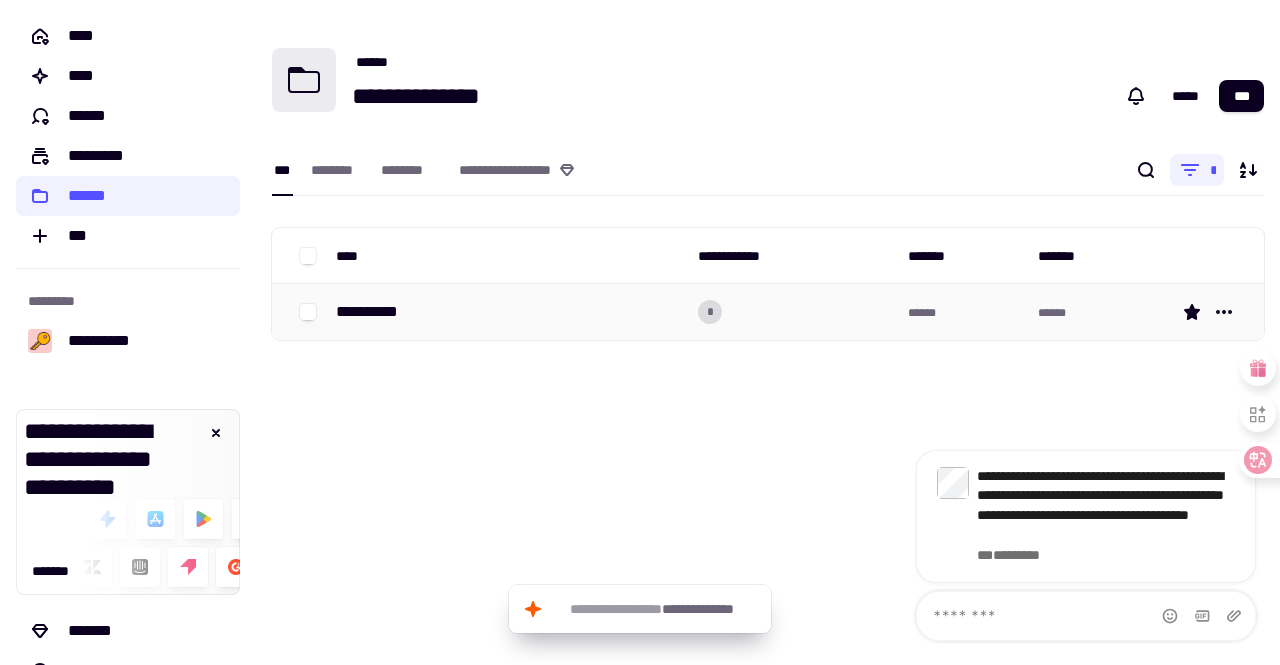 click on "**********" at bounding box center [375, 312] 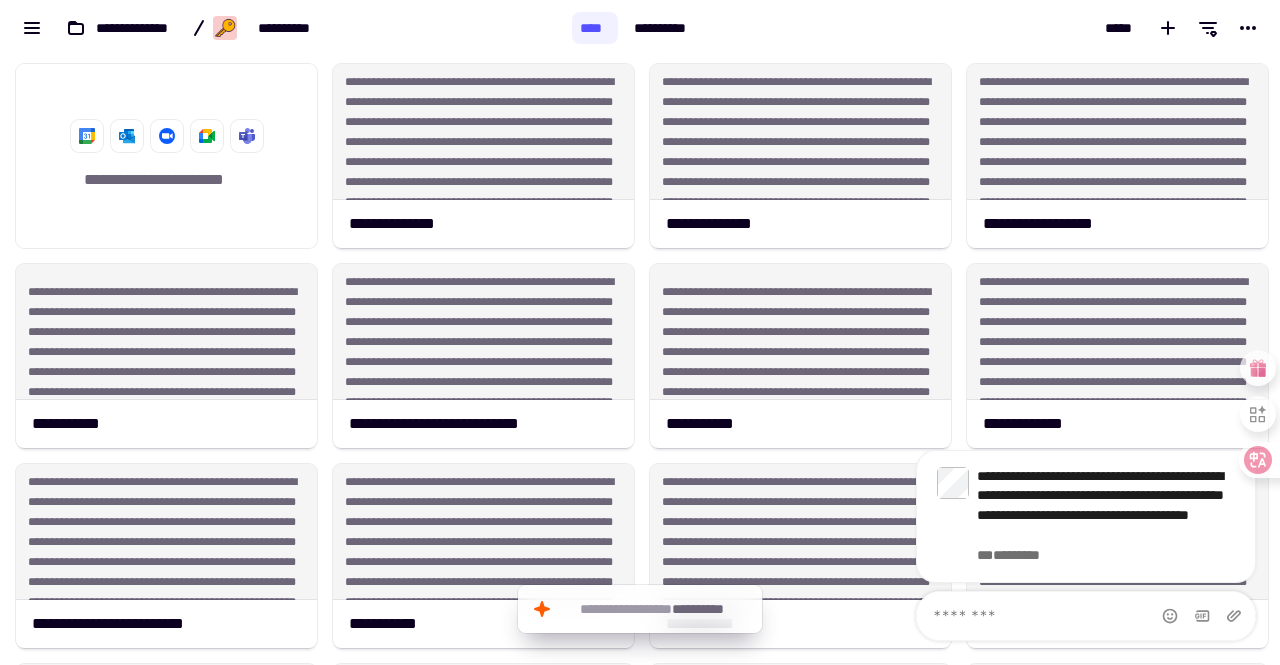 scroll, scrollTop: 16, scrollLeft: 16, axis: both 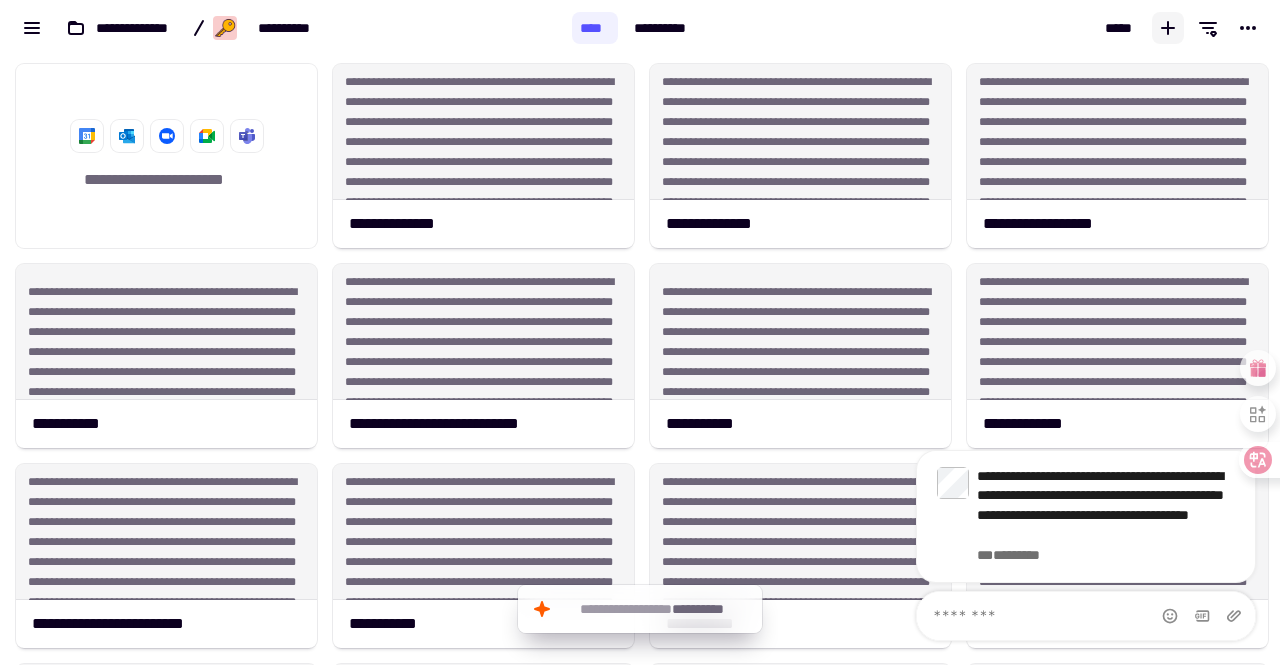 click 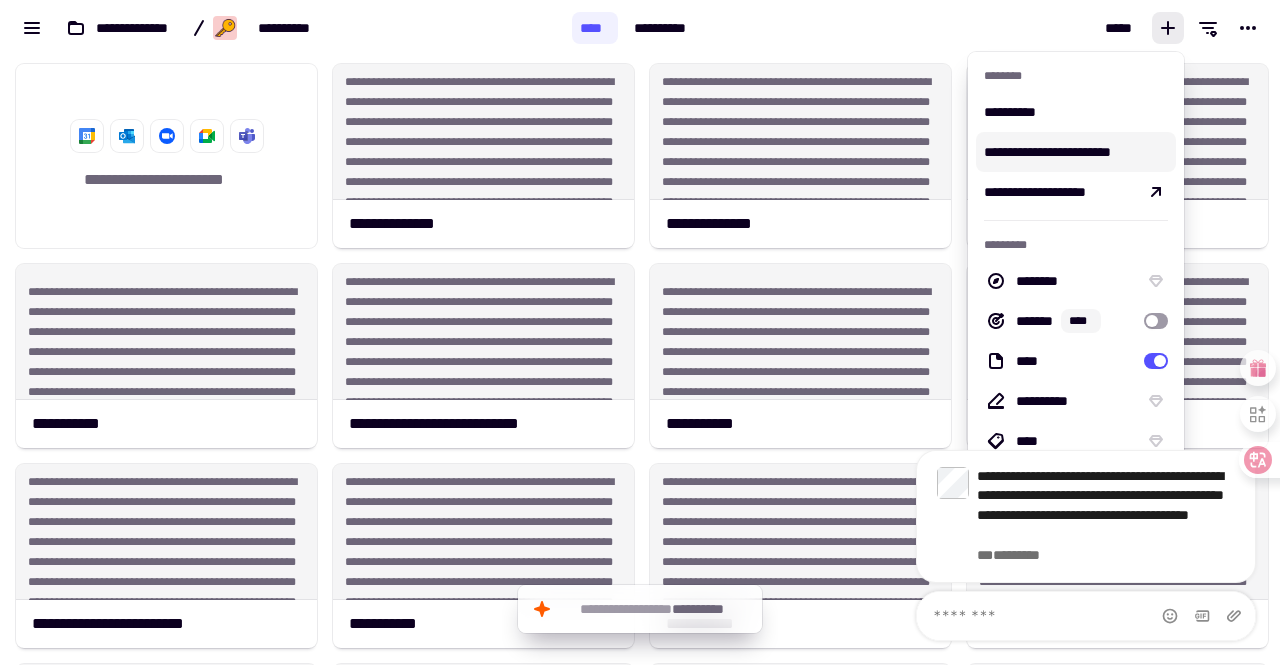 click on "**********" at bounding box center (1076, 152) 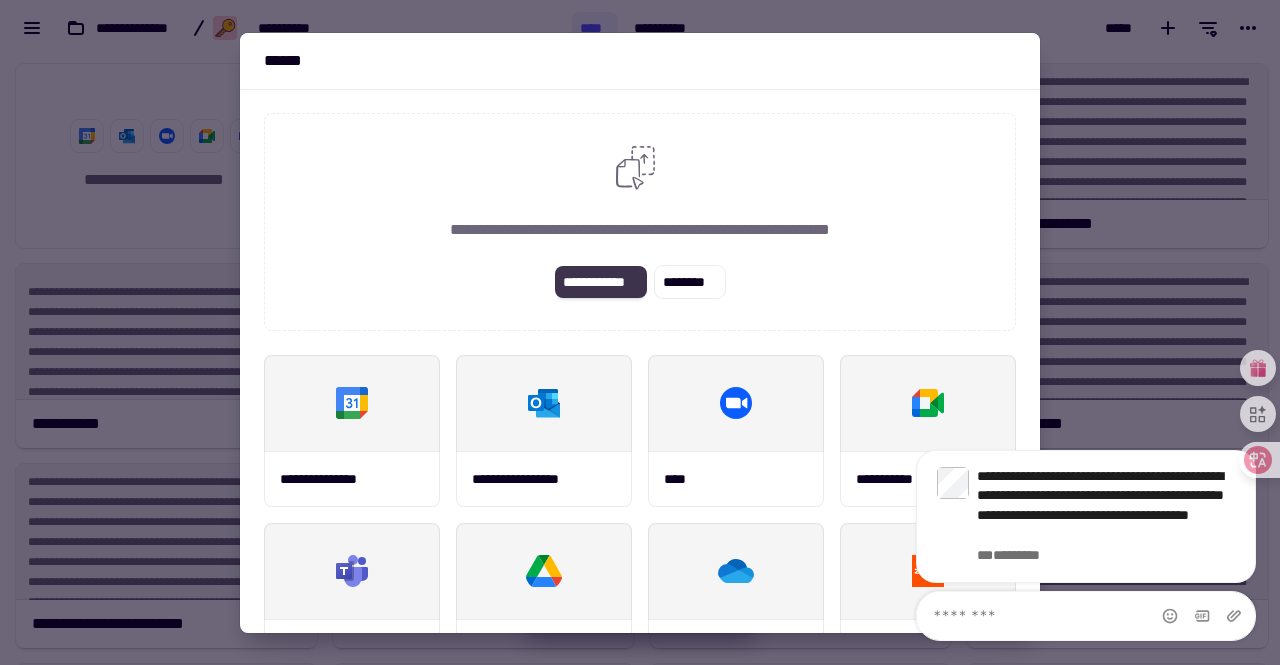 click on "**********" 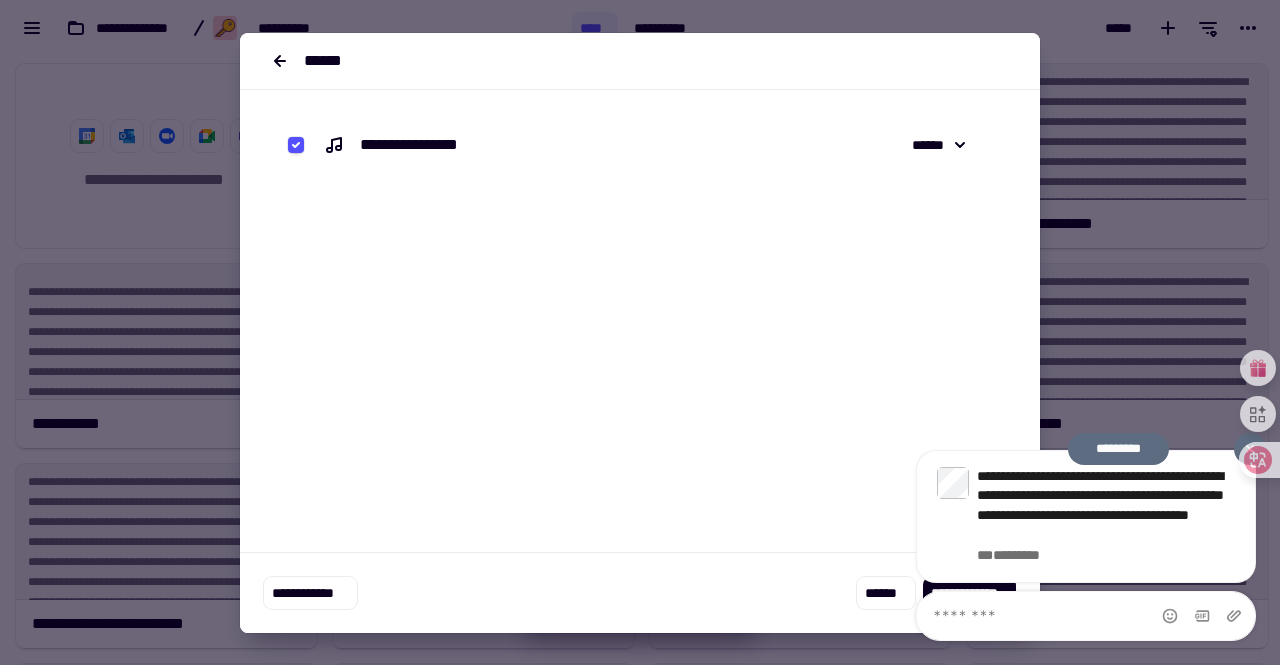 click on "**********" 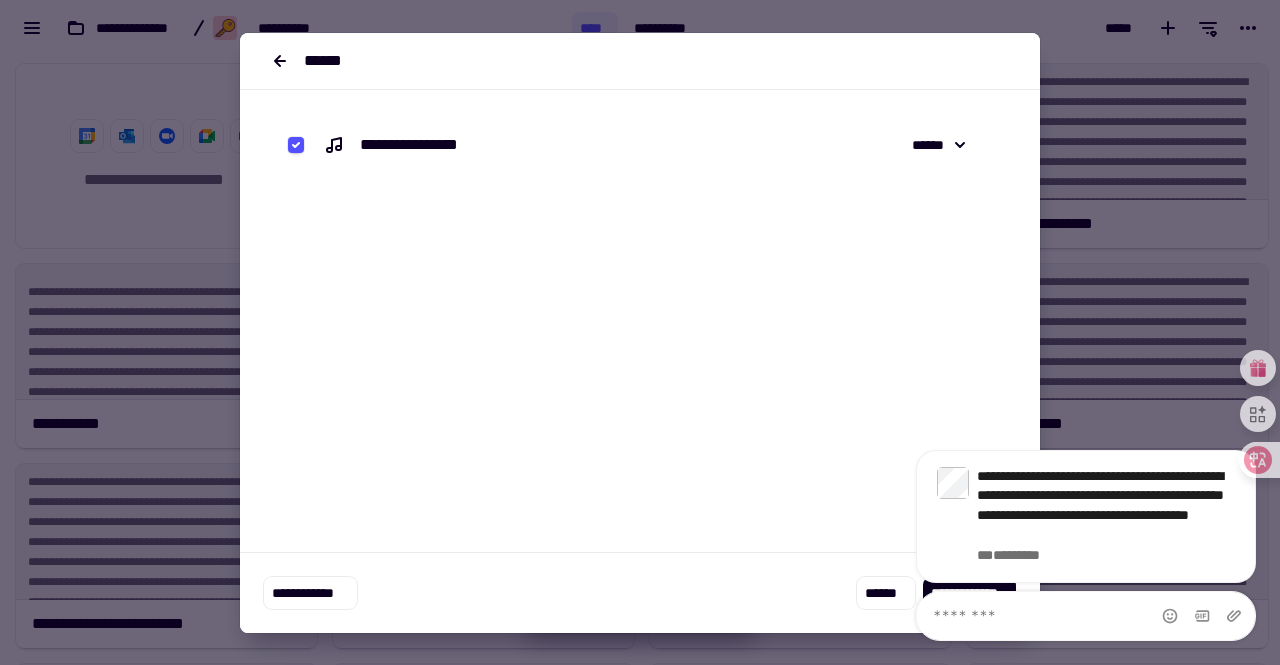 scroll, scrollTop: 136, scrollLeft: 0, axis: vertical 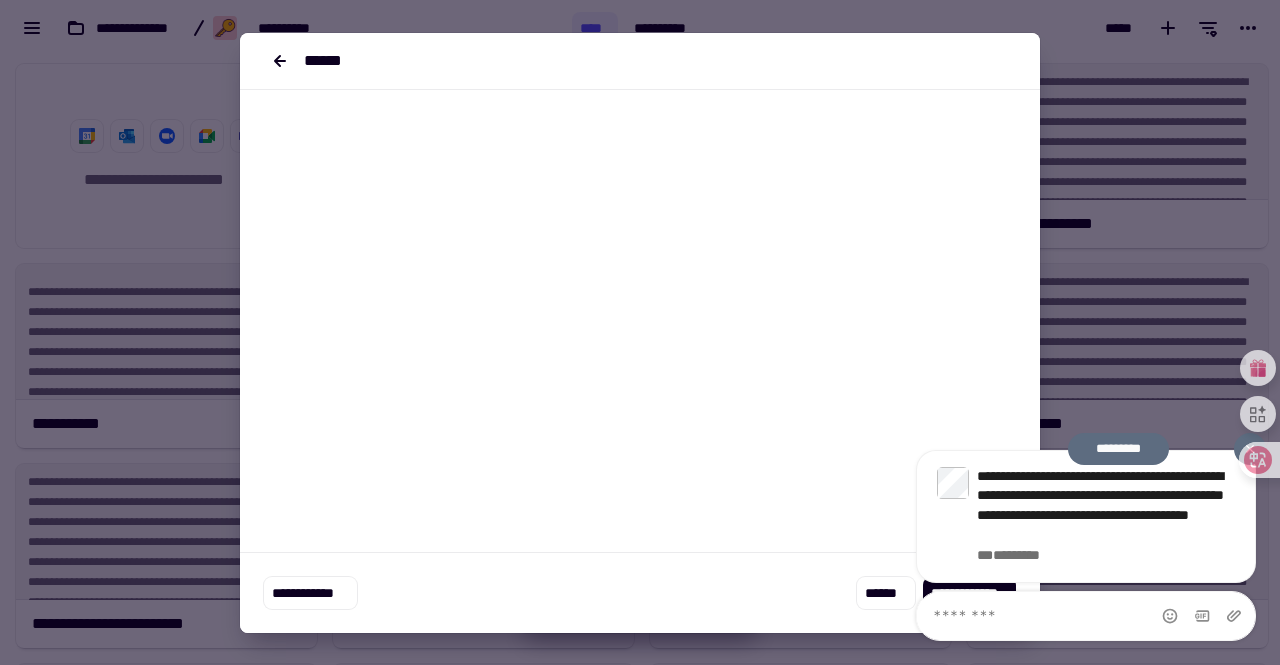 click on "**********" 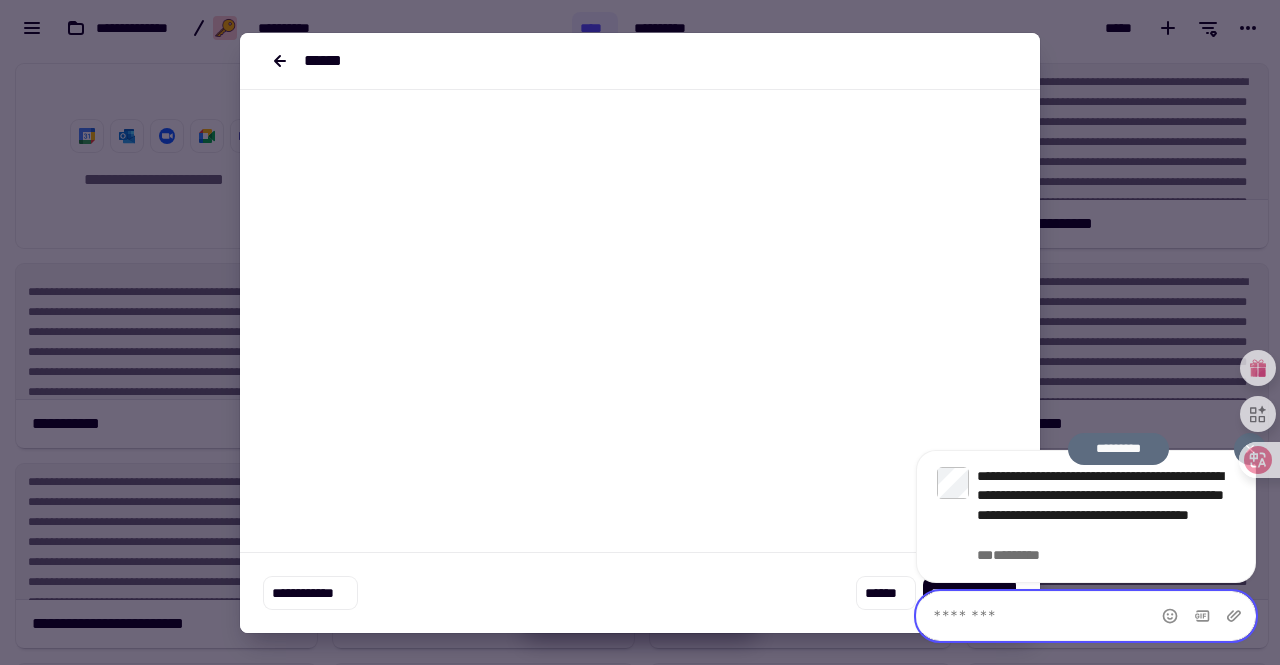 click 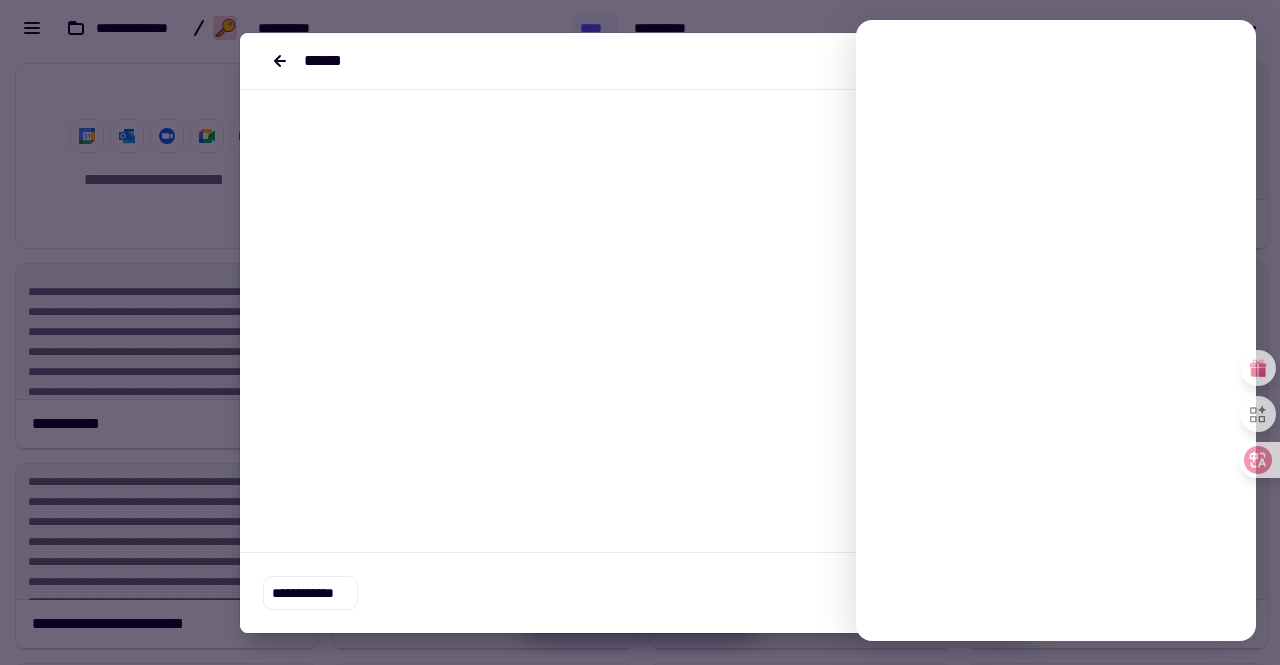 scroll, scrollTop: 0, scrollLeft: 0, axis: both 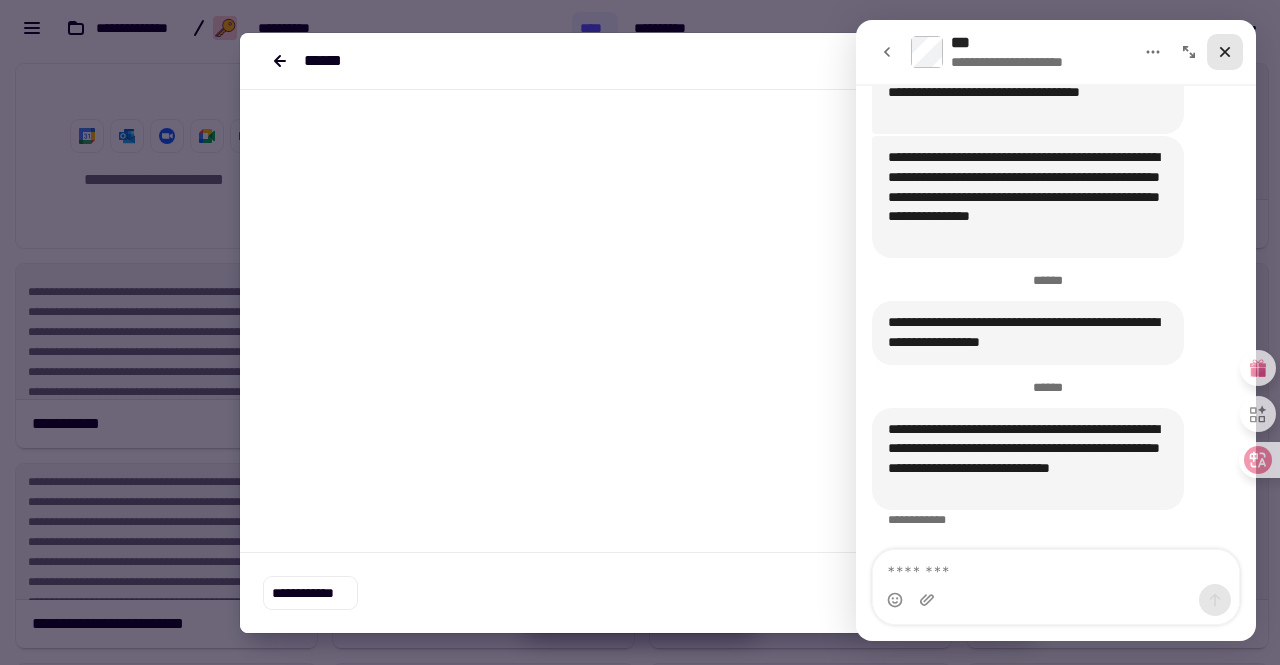 click 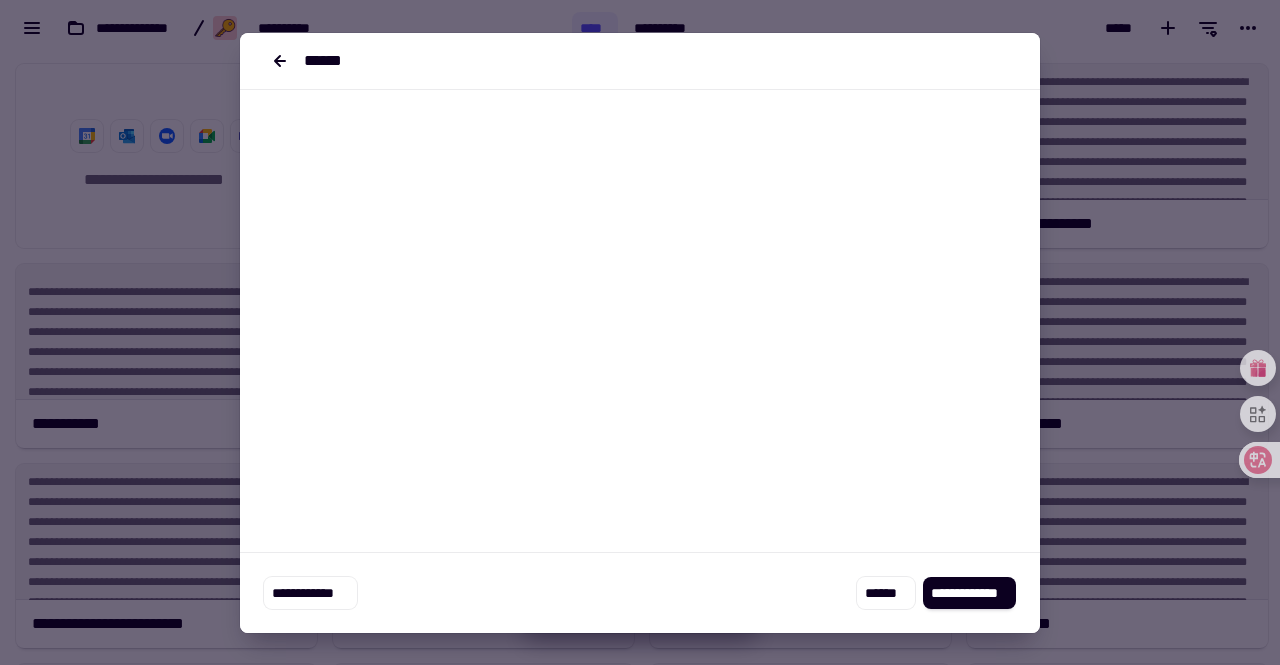scroll, scrollTop: 0, scrollLeft: 0, axis: both 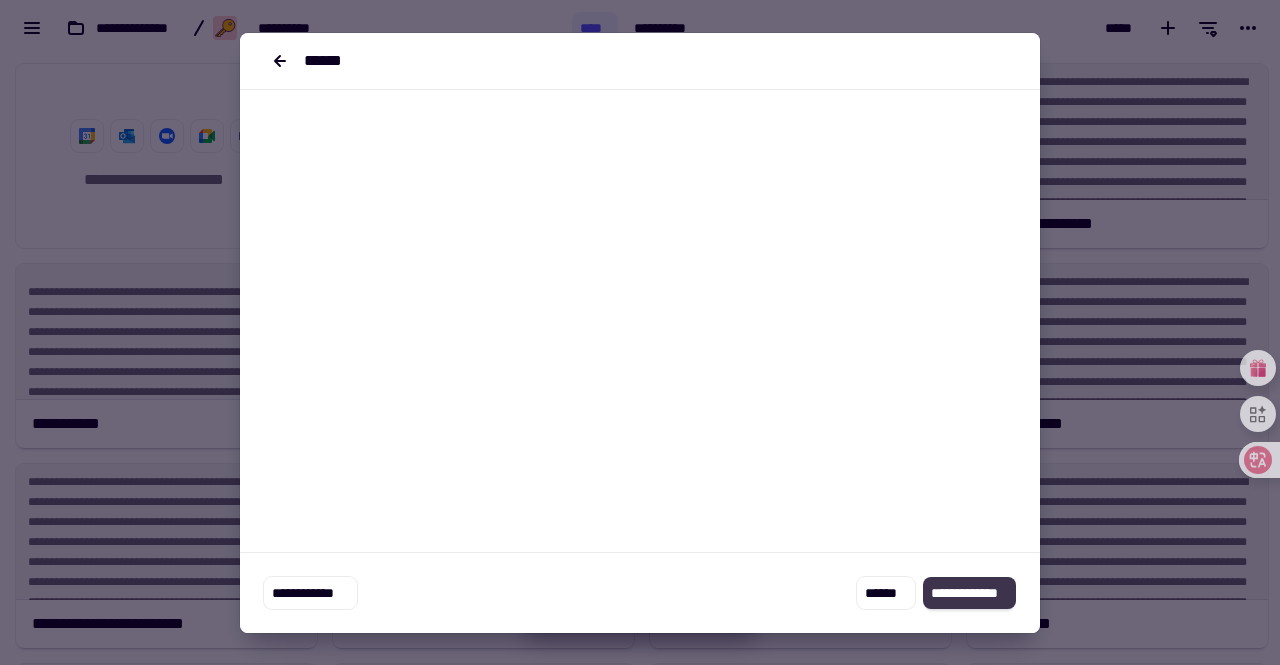click on "**********" 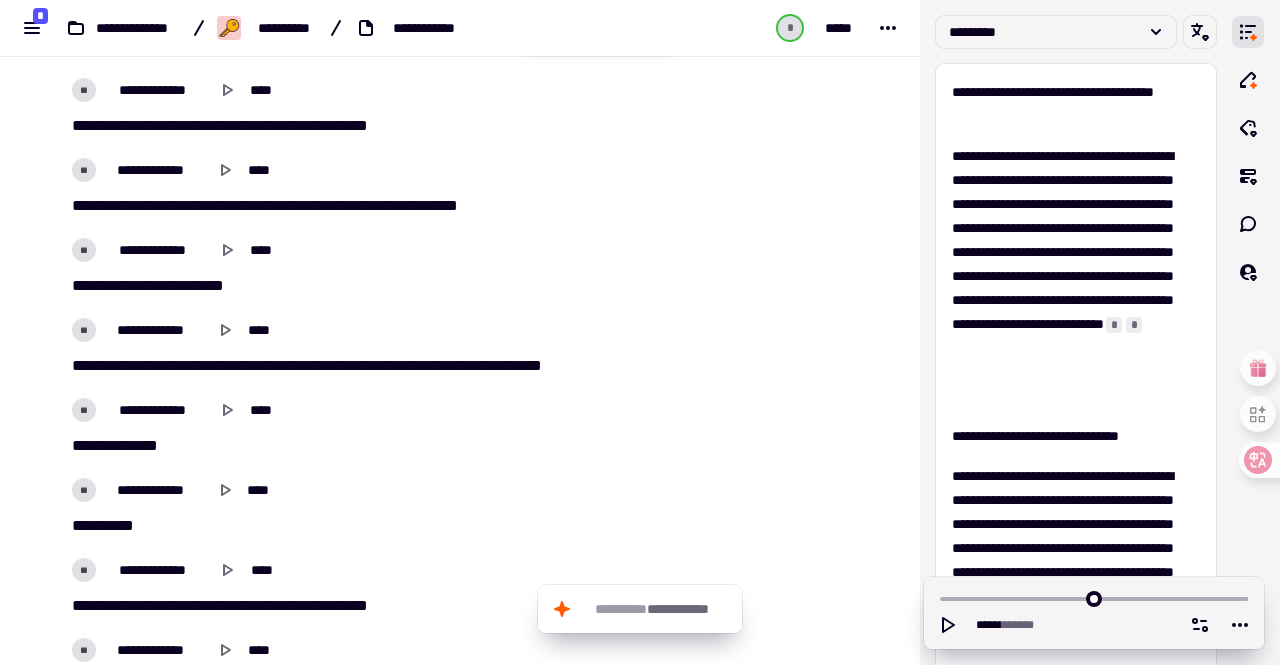 scroll, scrollTop: 0, scrollLeft: 0, axis: both 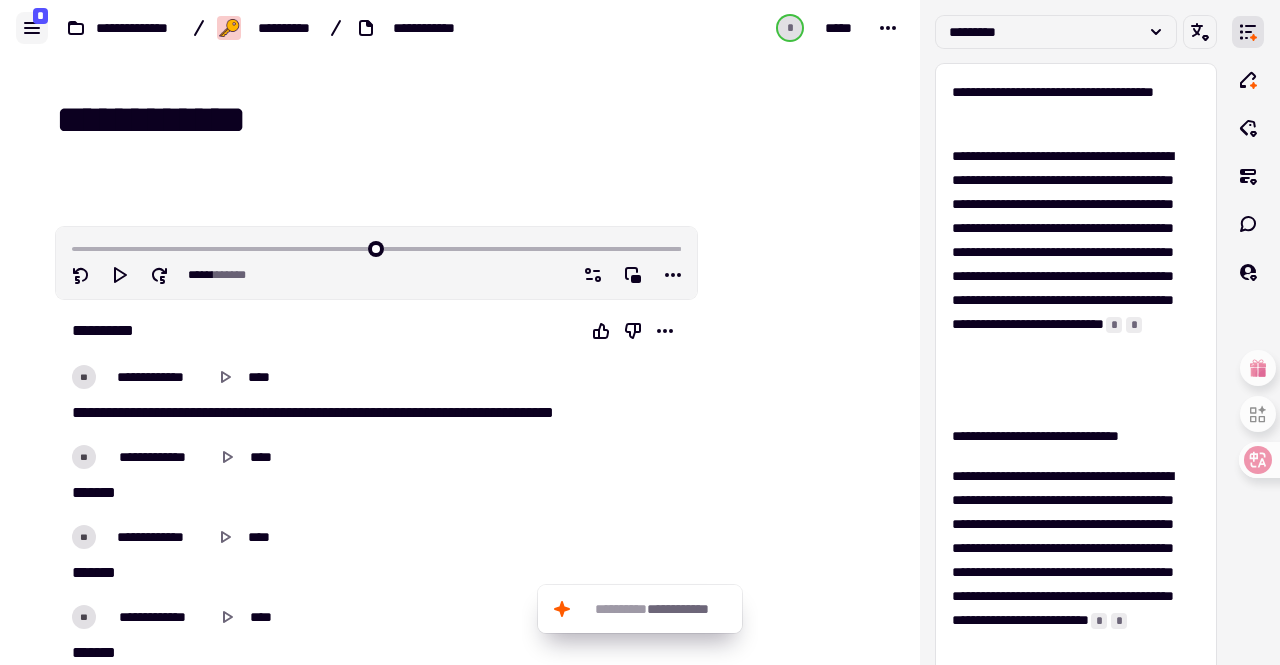 click 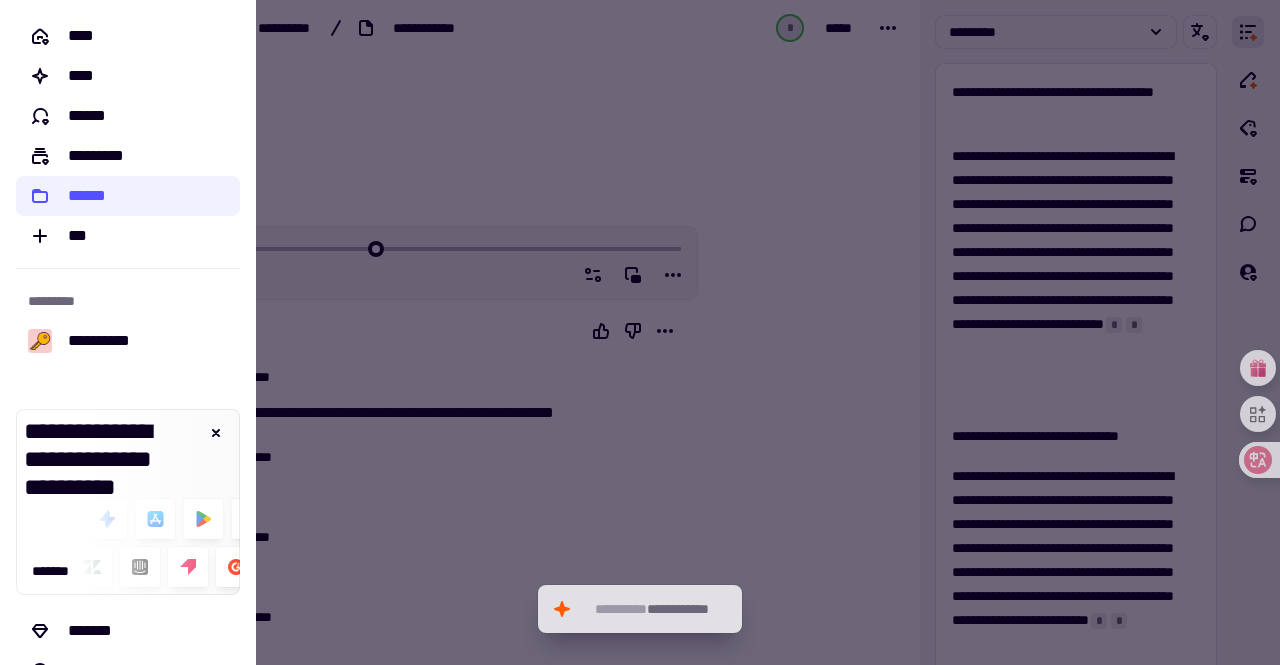 click at bounding box center (640, 332) 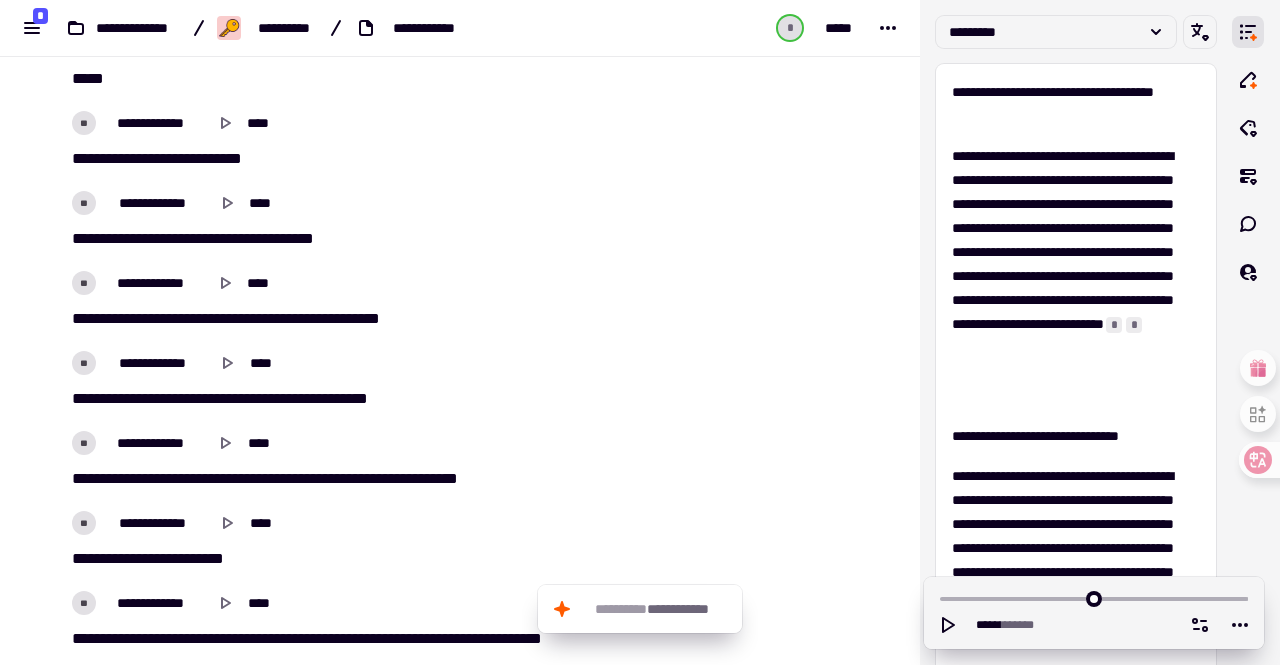 scroll, scrollTop: 0, scrollLeft: 0, axis: both 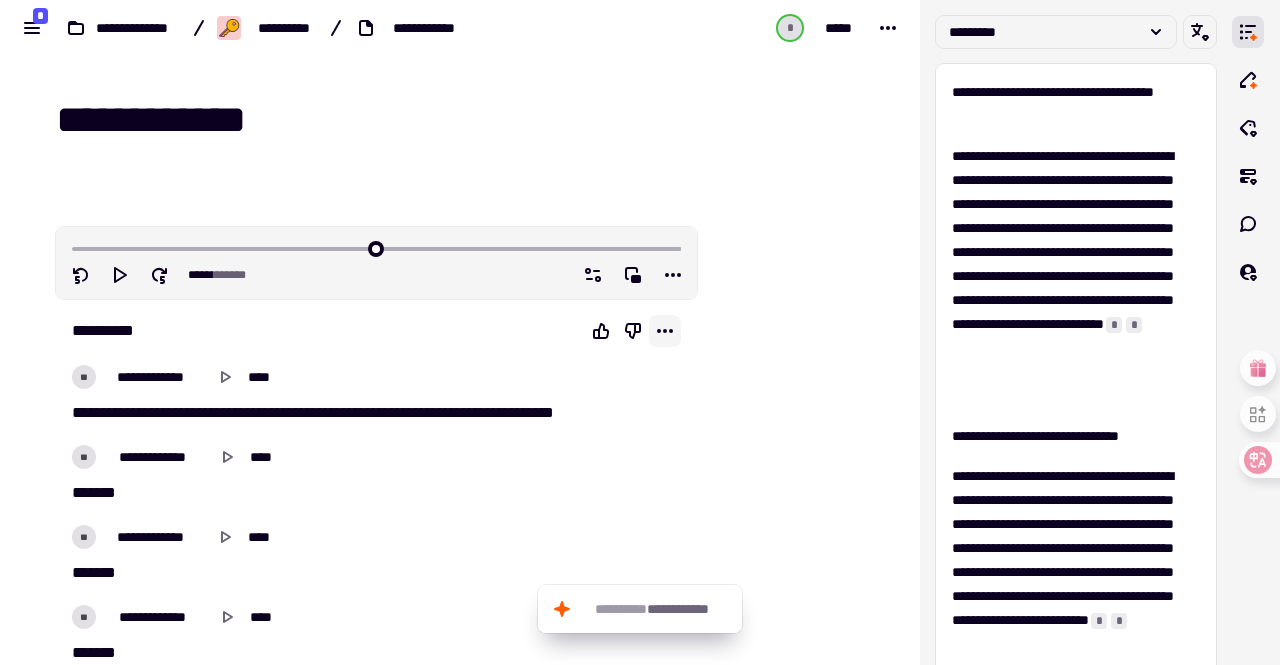 click 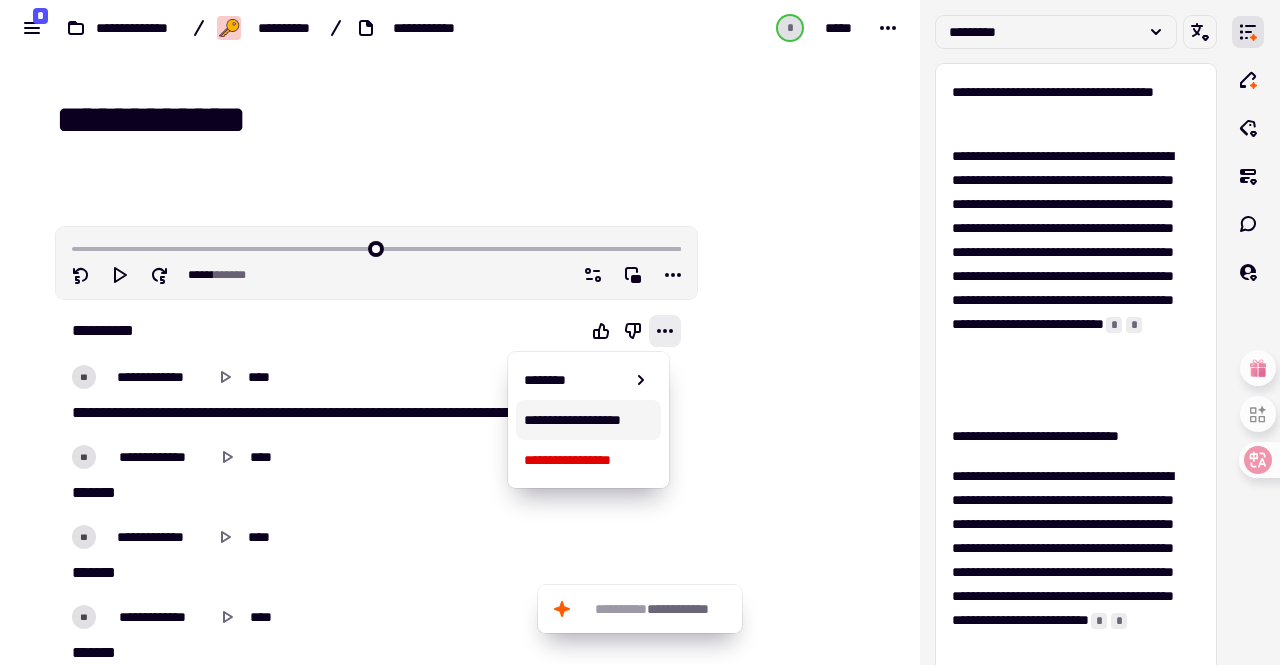 click on "**********" at bounding box center (588, 420) 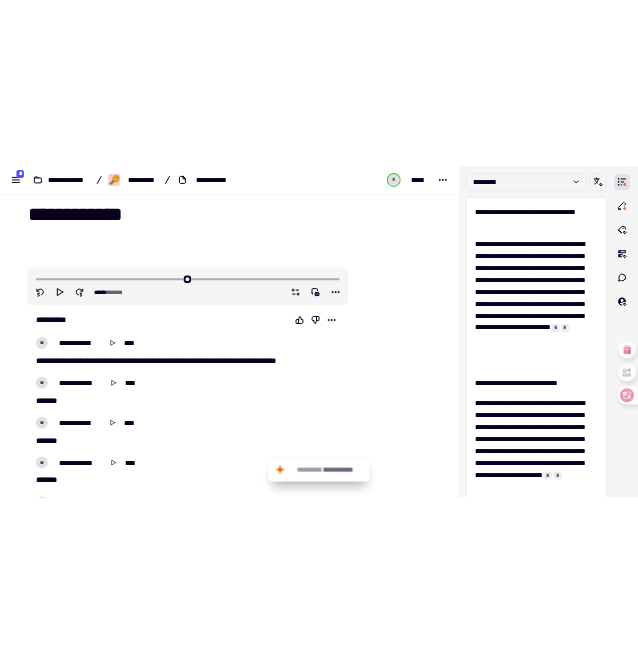 scroll, scrollTop: 0, scrollLeft: 0, axis: both 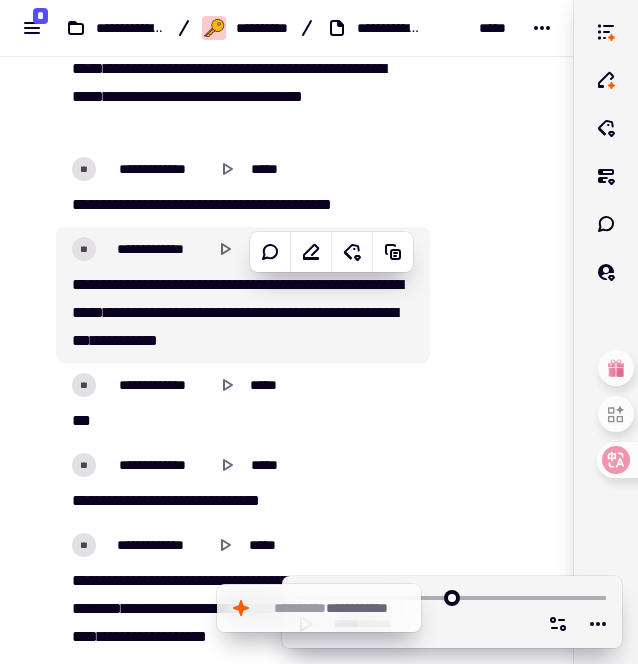 click on "****" at bounding box center [157, 284] 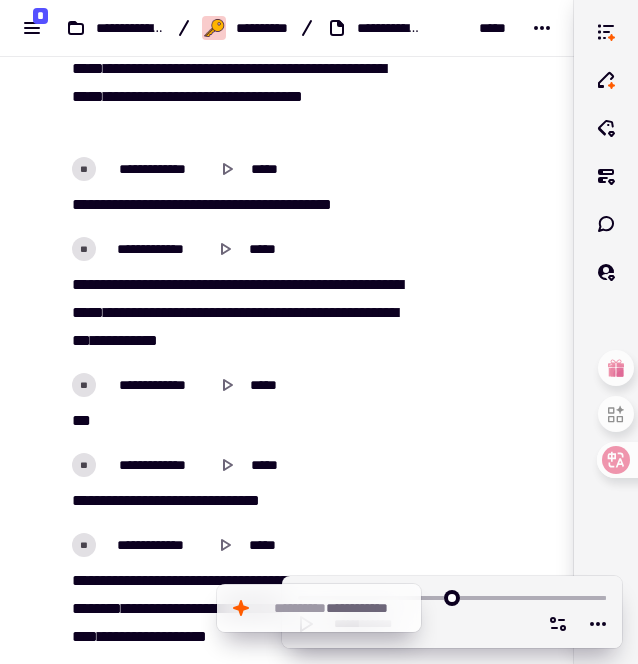scroll, scrollTop: 19816, scrollLeft: 0, axis: vertical 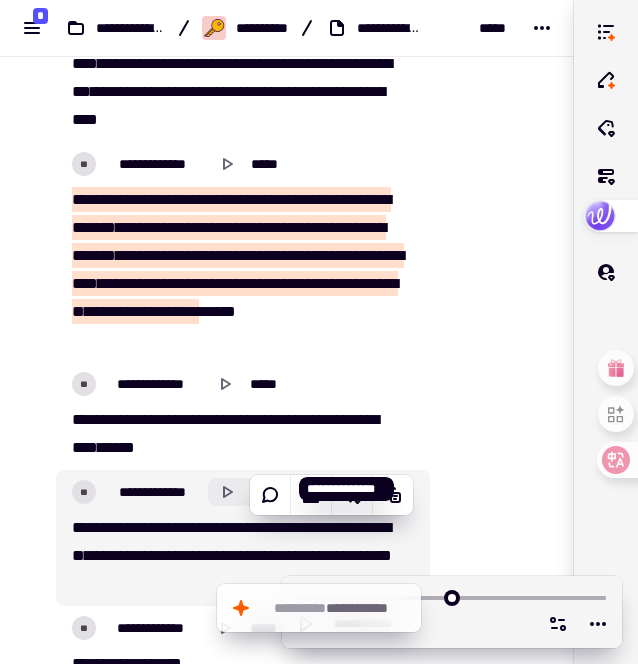 type 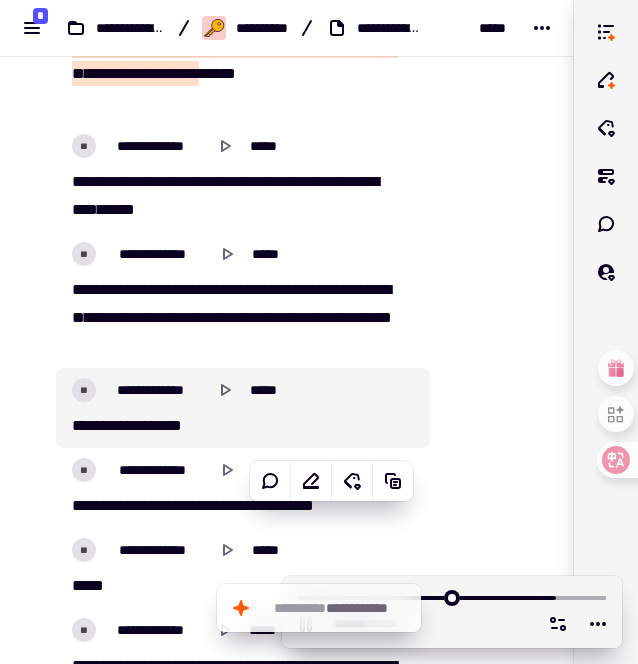 scroll, scrollTop: 25540, scrollLeft: 0, axis: vertical 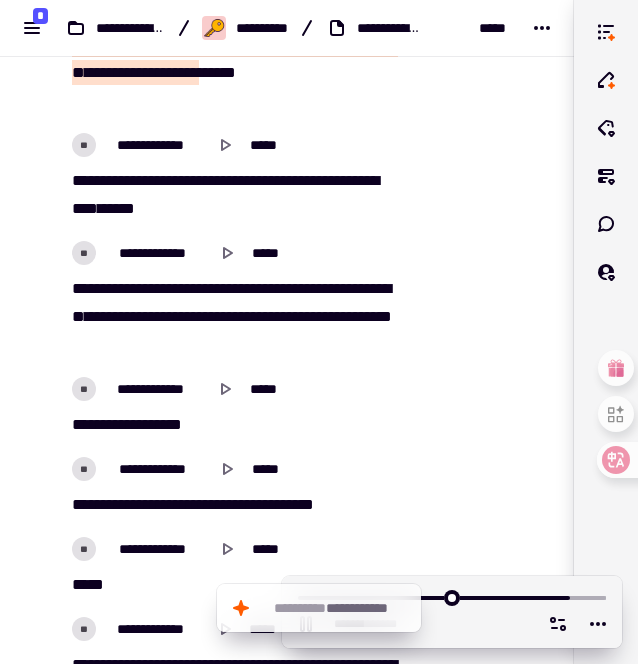 type on "*******" 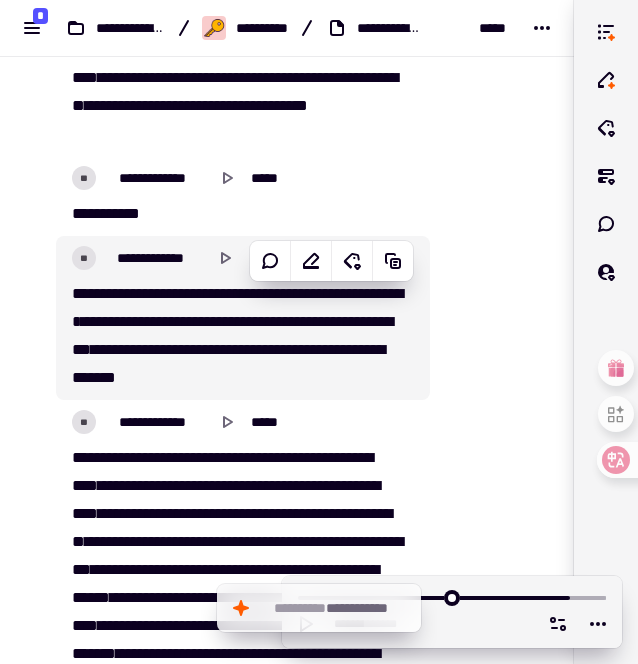 scroll, scrollTop: 26156, scrollLeft: 0, axis: vertical 